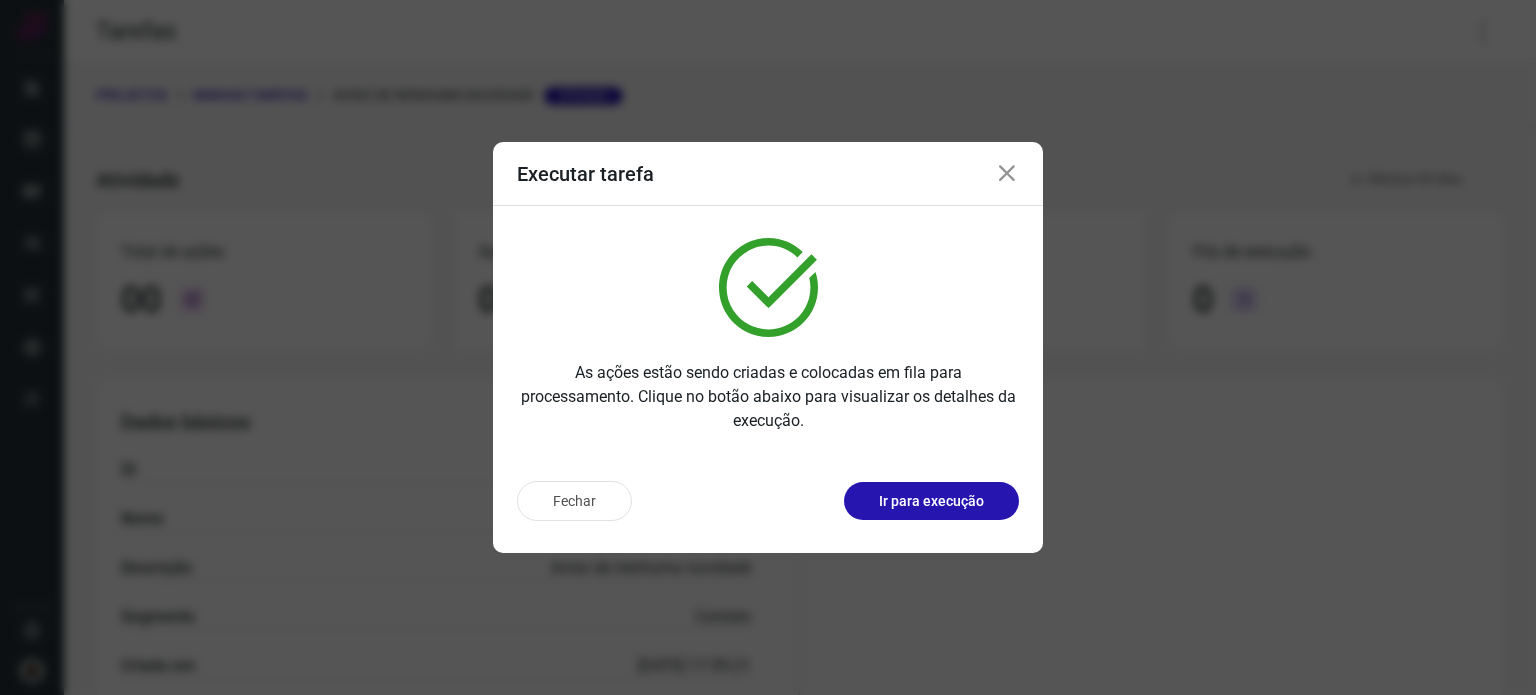 scroll, scrollTop: 0, scrollLeft: 0, axis: both 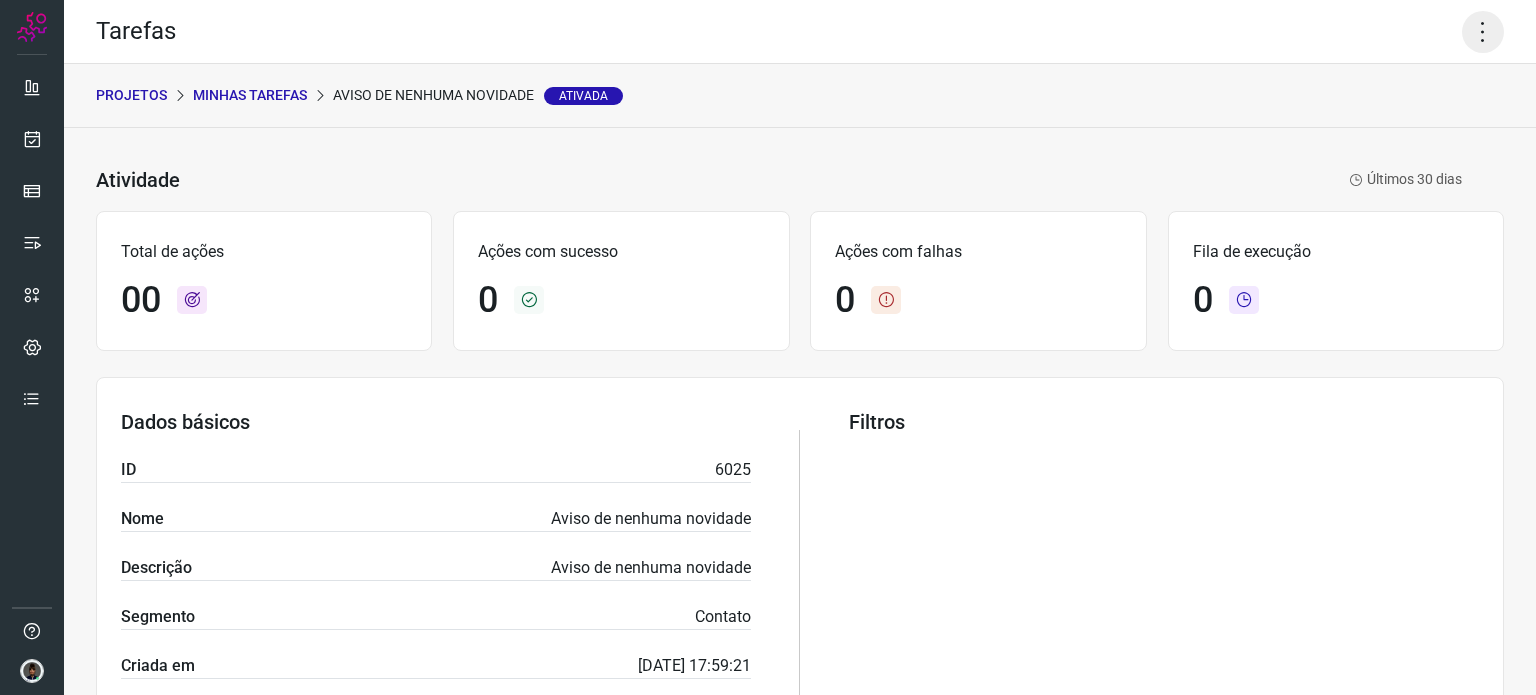 click 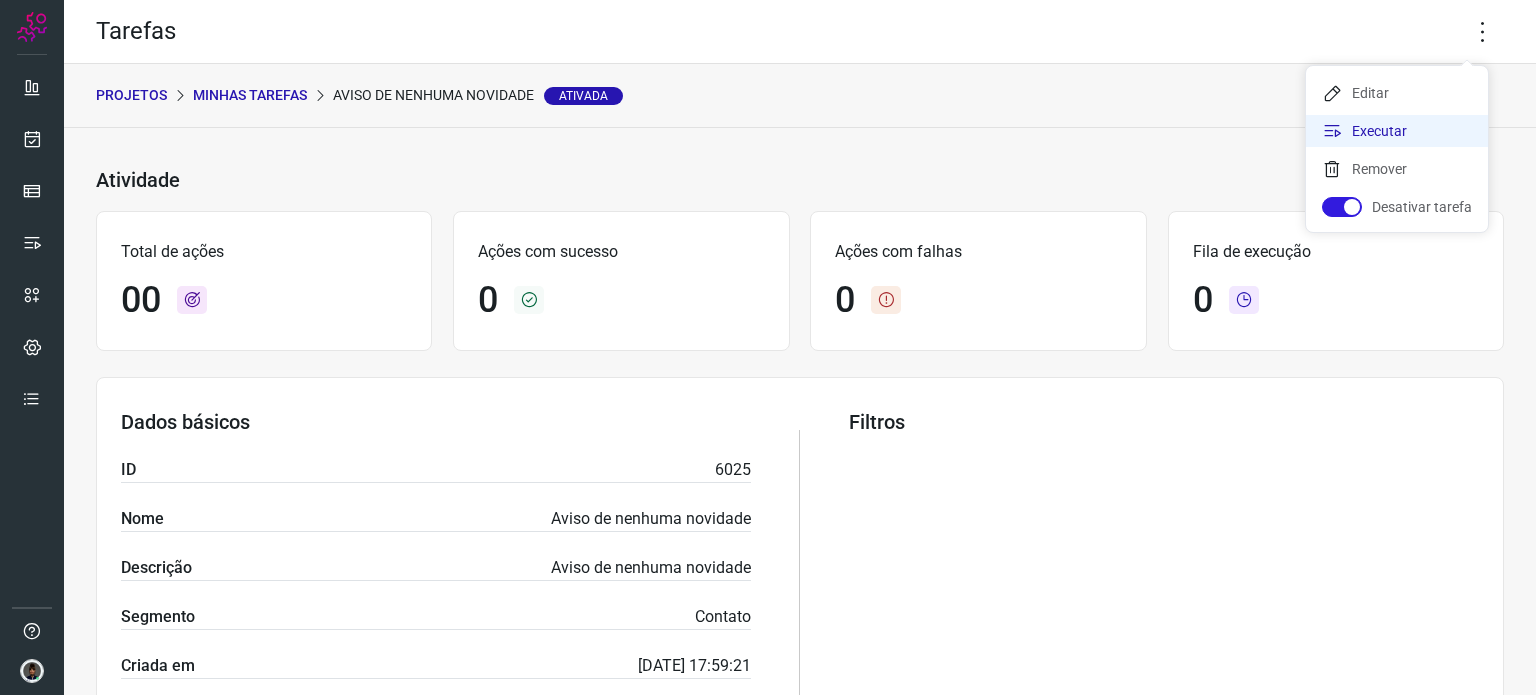 click on "Executar" 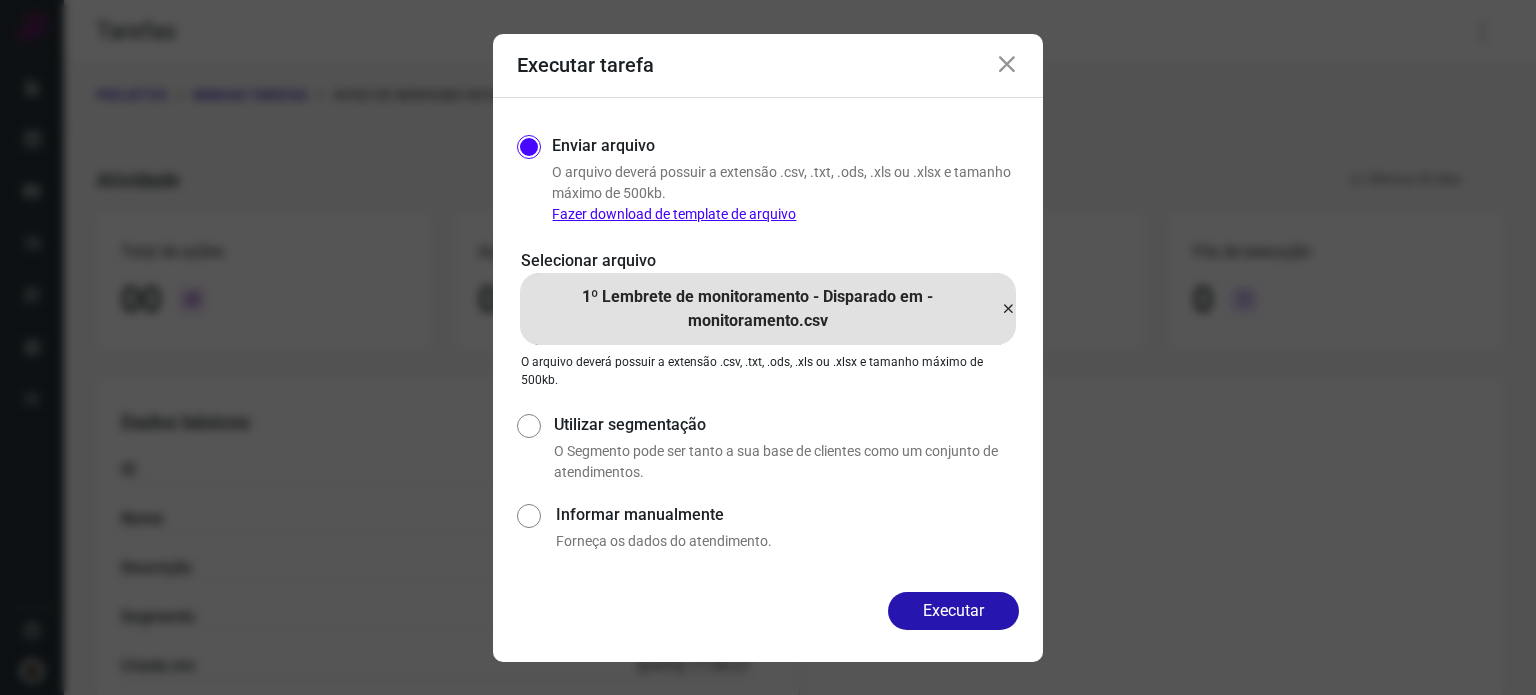 drag, startPoint x: 1392, startPoint y: 137, endPoint x: 1378, endPoint y: 119, distance: 22.803509 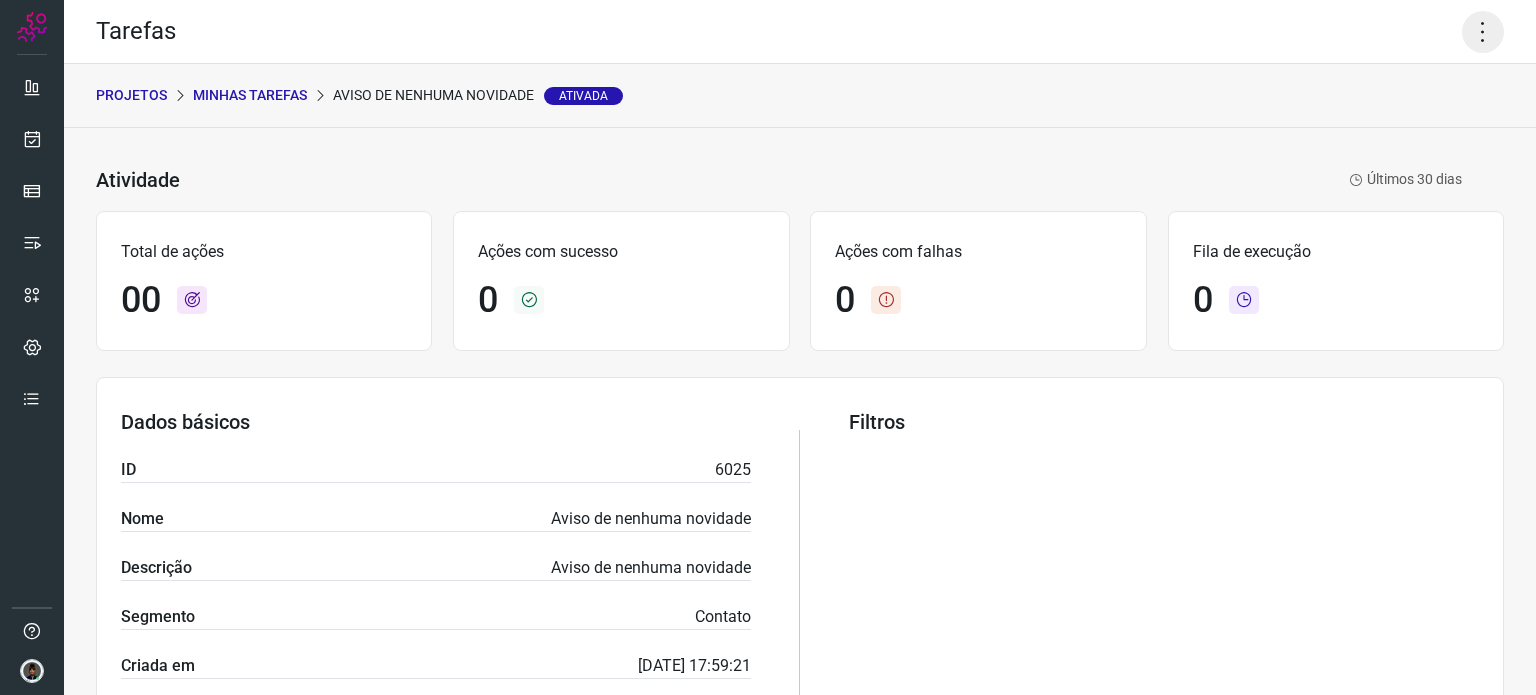 click 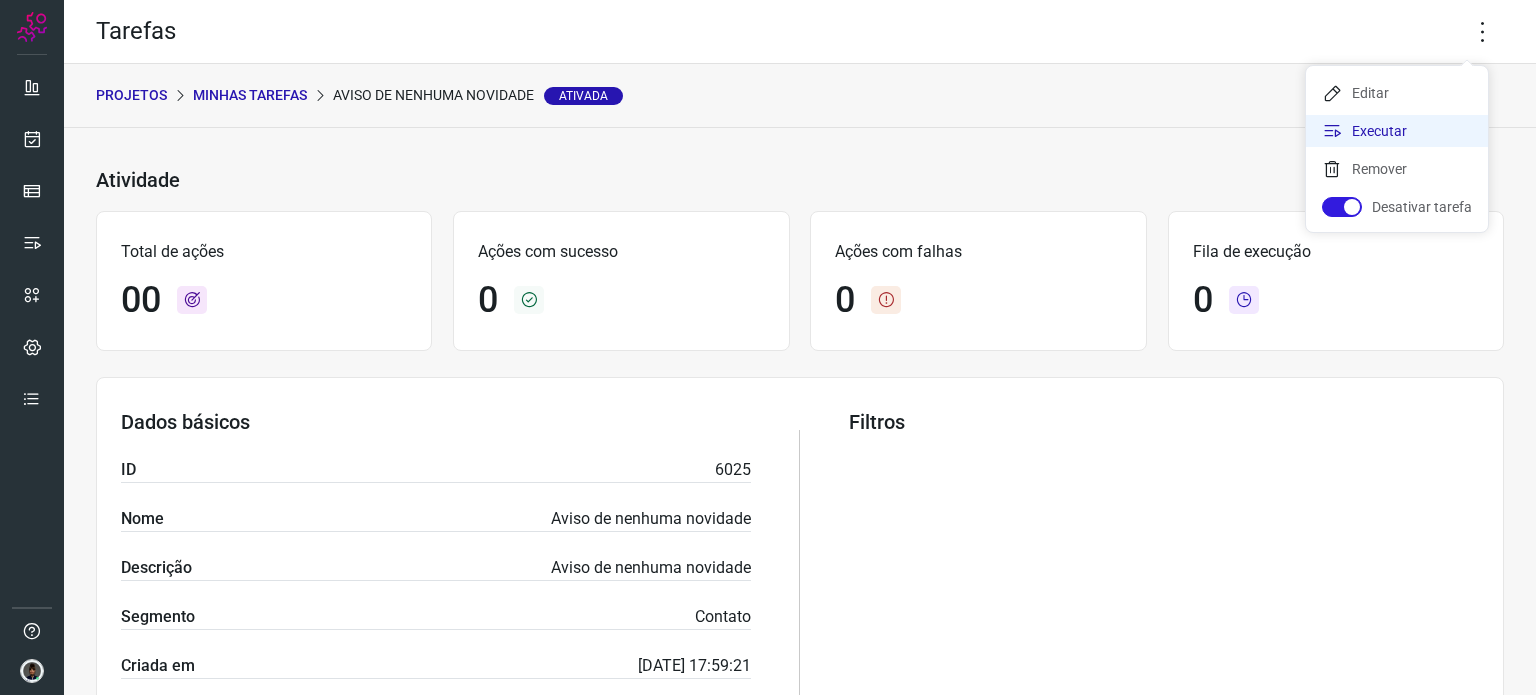 click on "Executar" 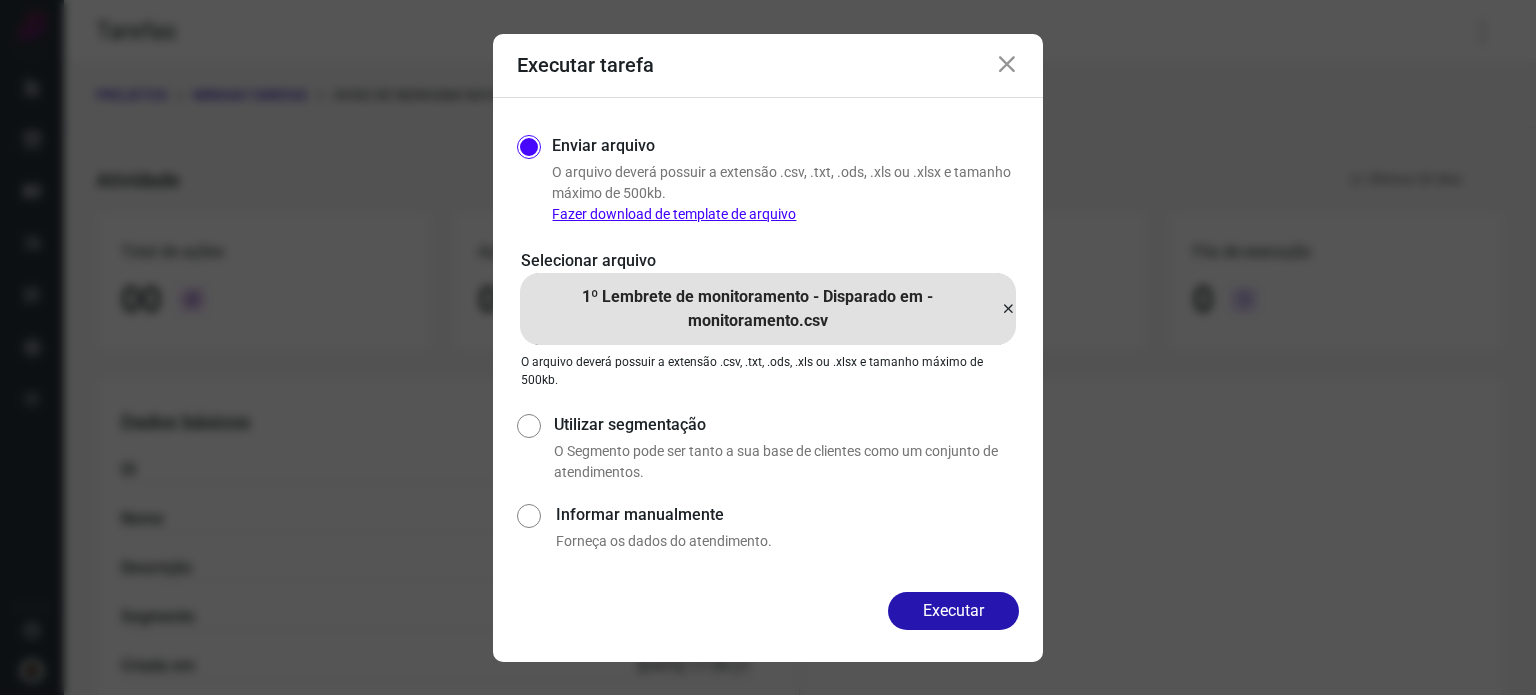 click at bounding box center (1008, 309) 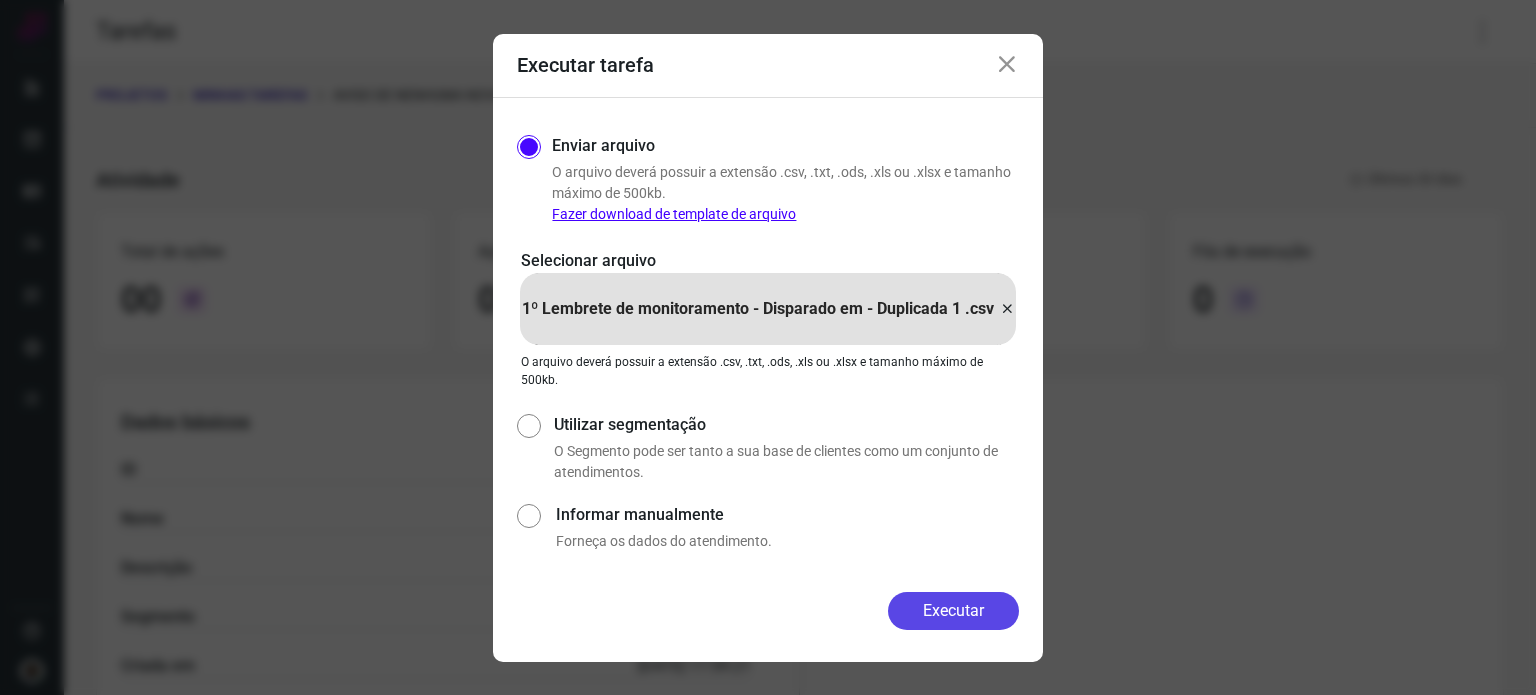 click on "Executar" at bounding box center (953, 611) 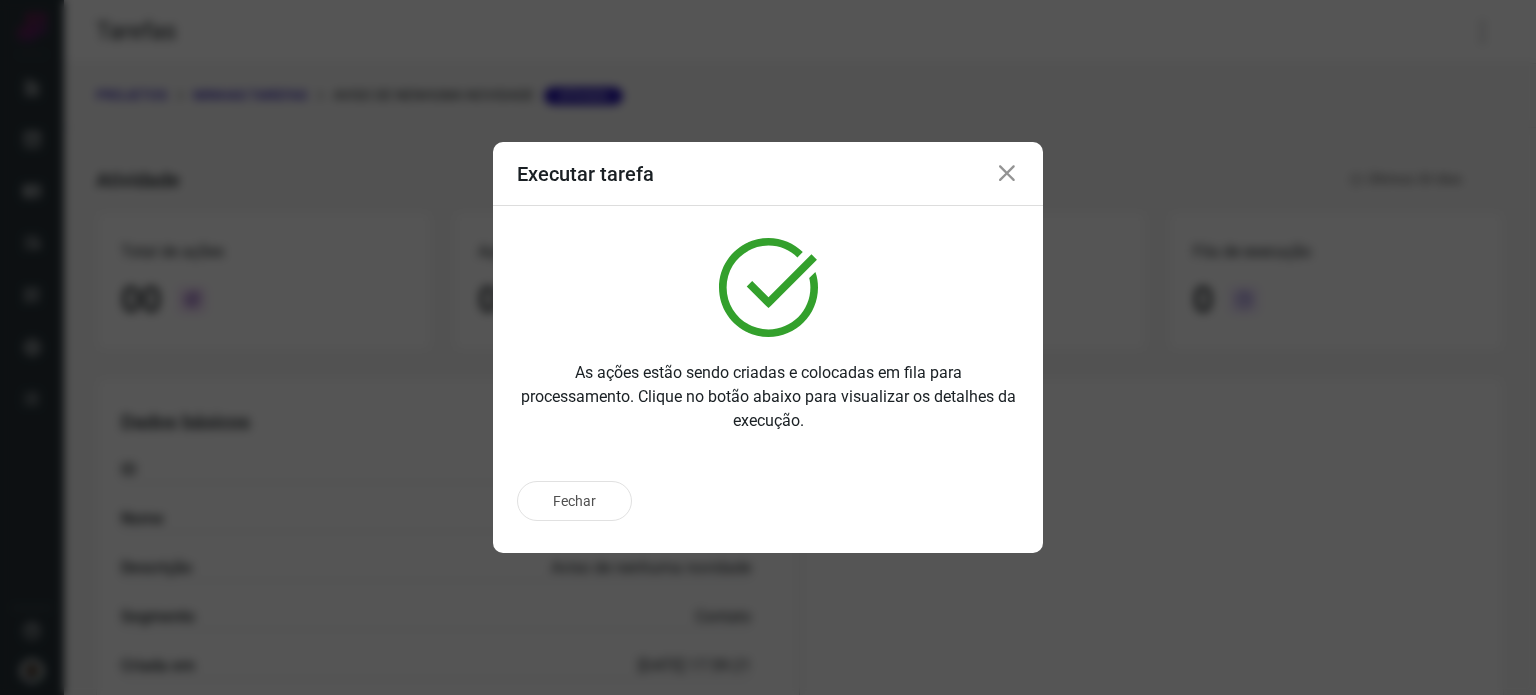 click at bounding box center [1007, 174] 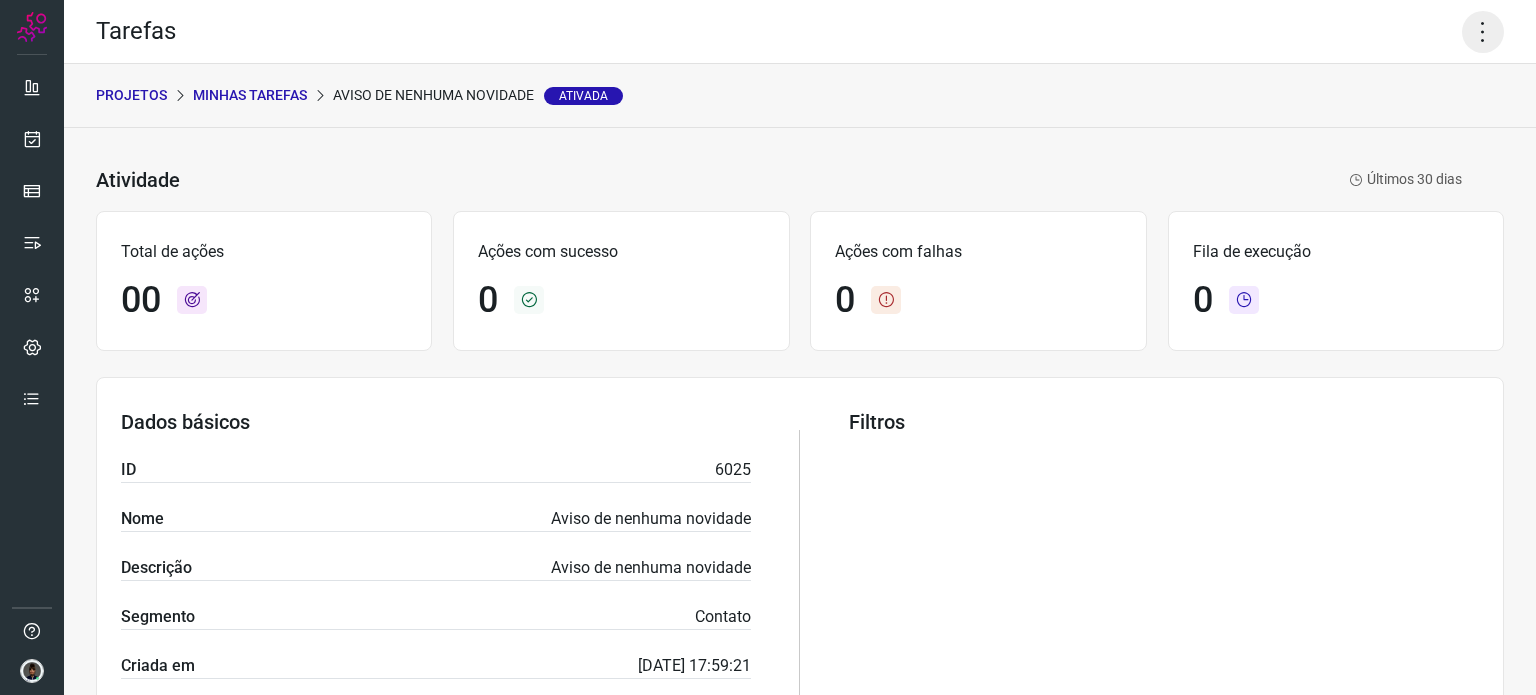 click 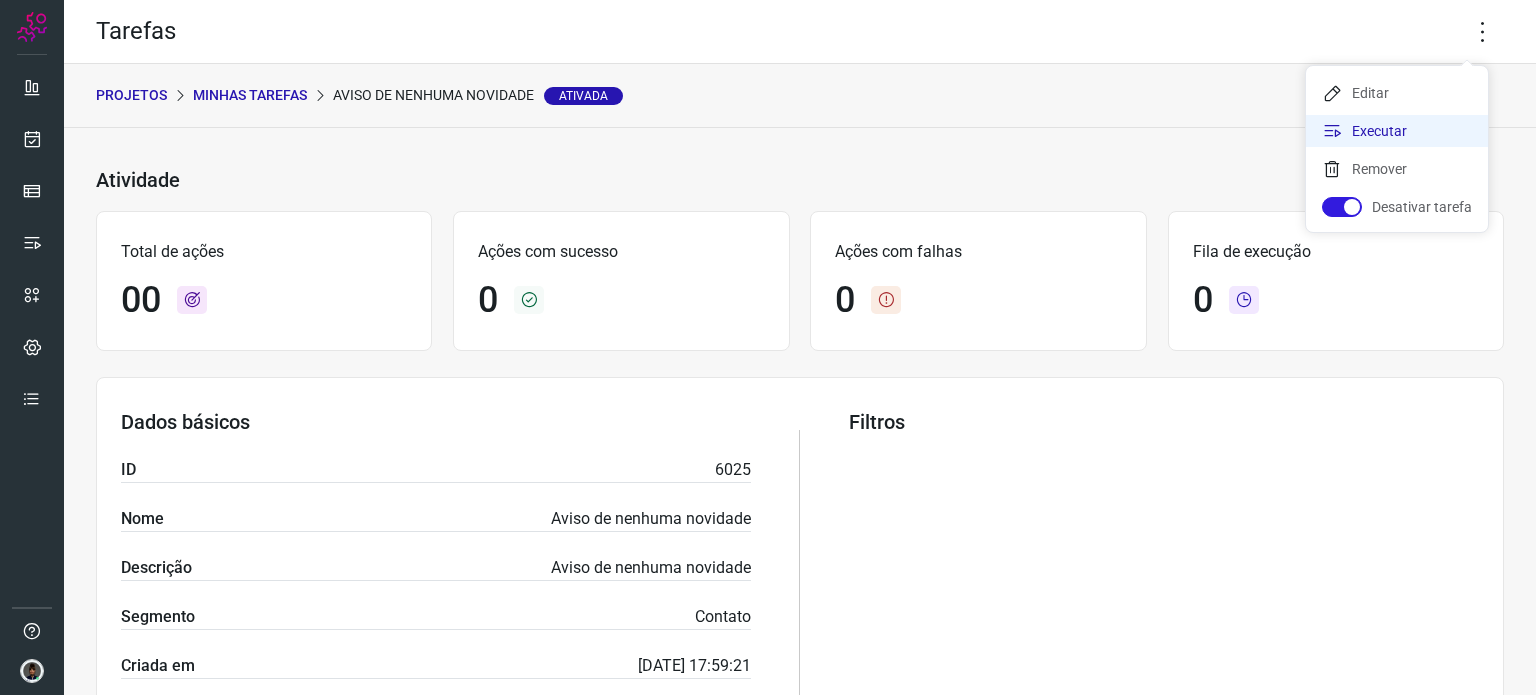 click on "Executar" 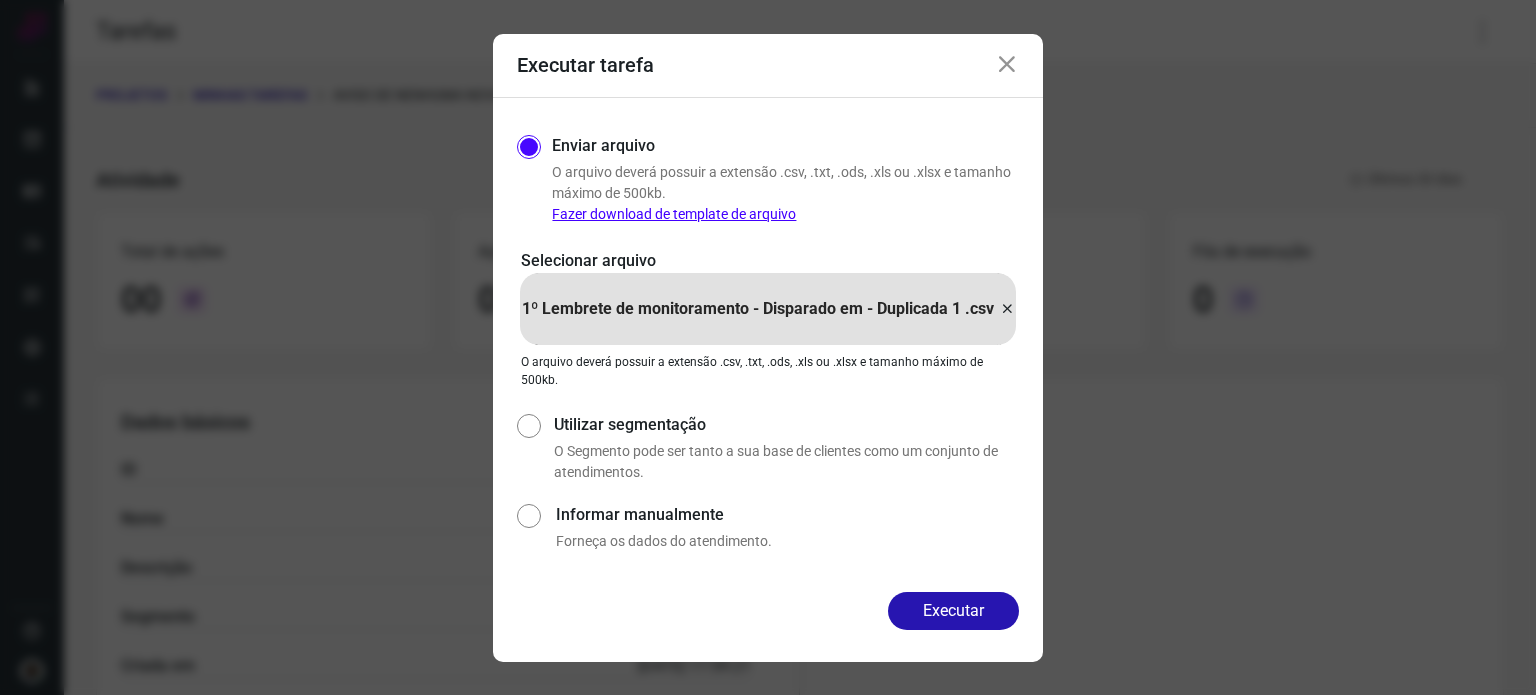 click at bounding box center (1007, 309) 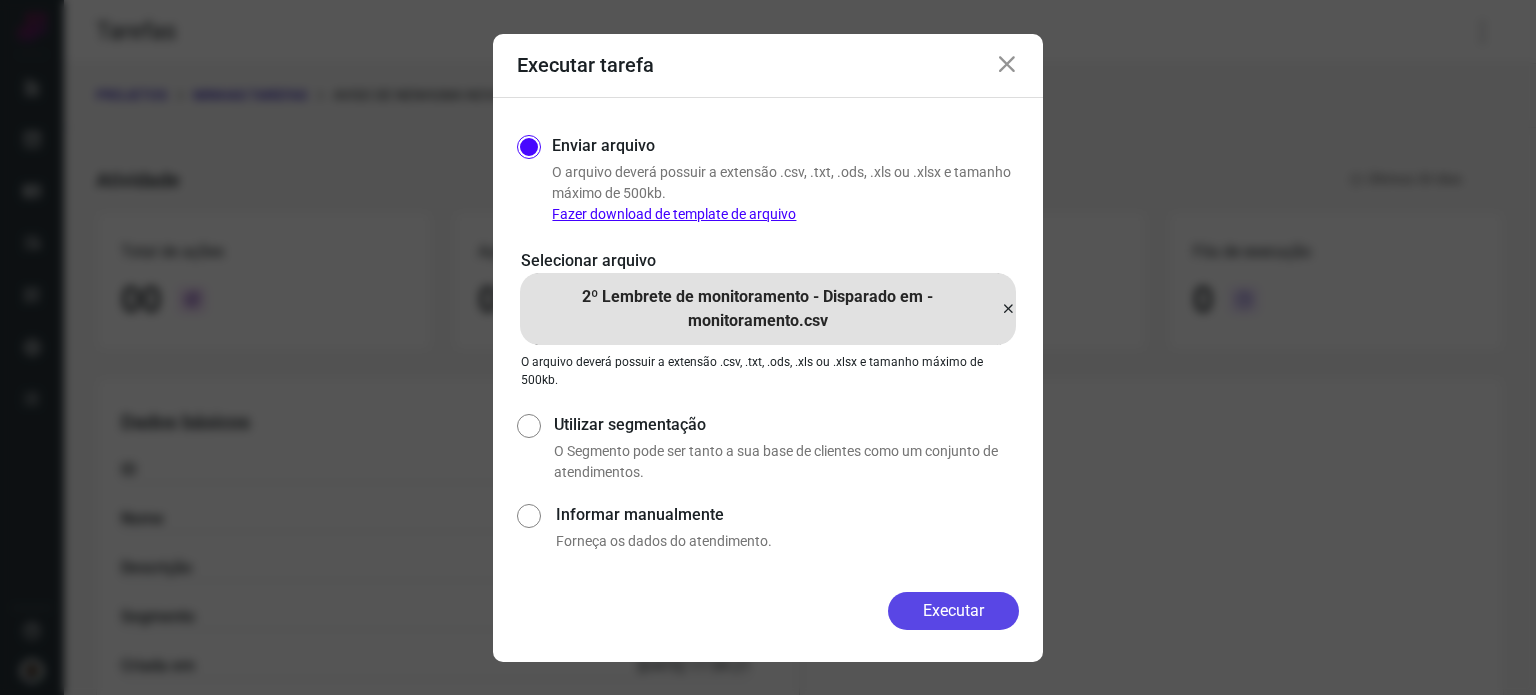 click on "Executar" at bounding box center [953, 611] 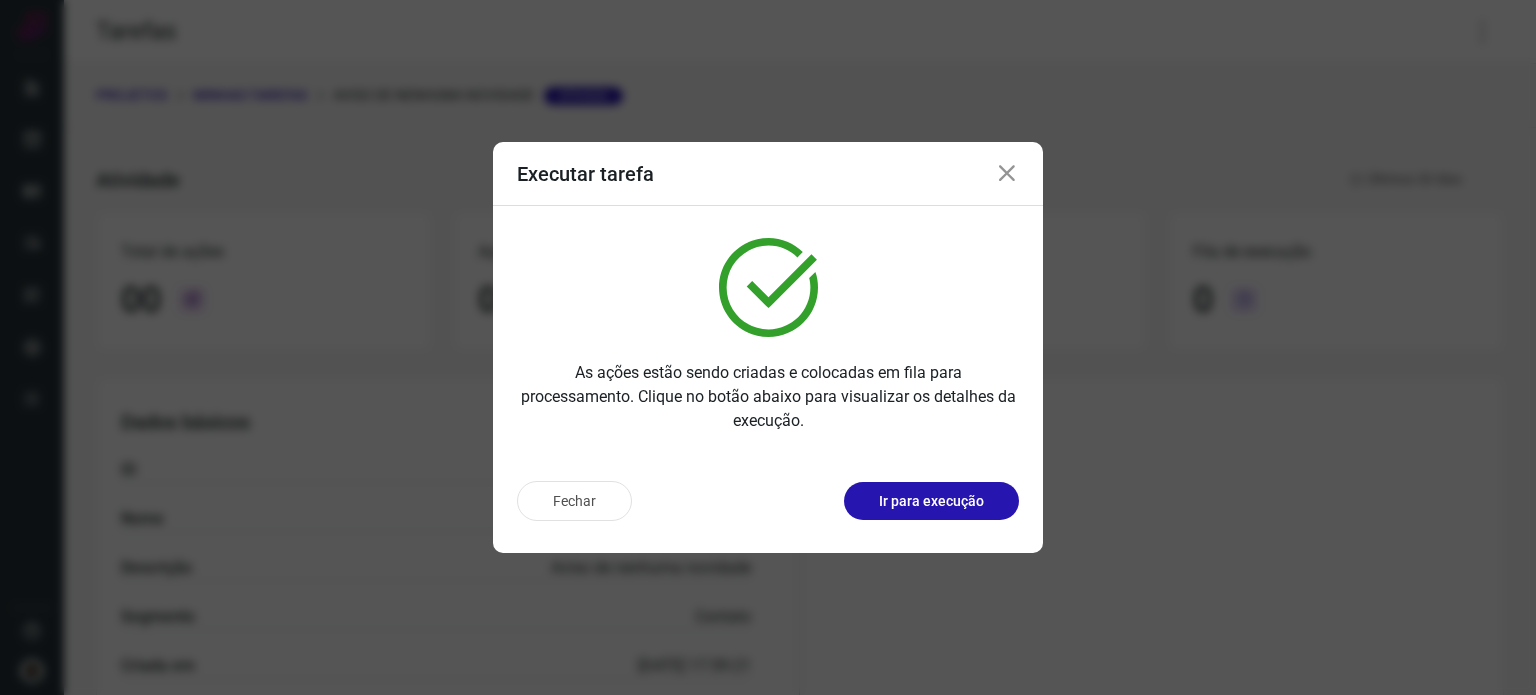 click at bounding box center [1007, 174] 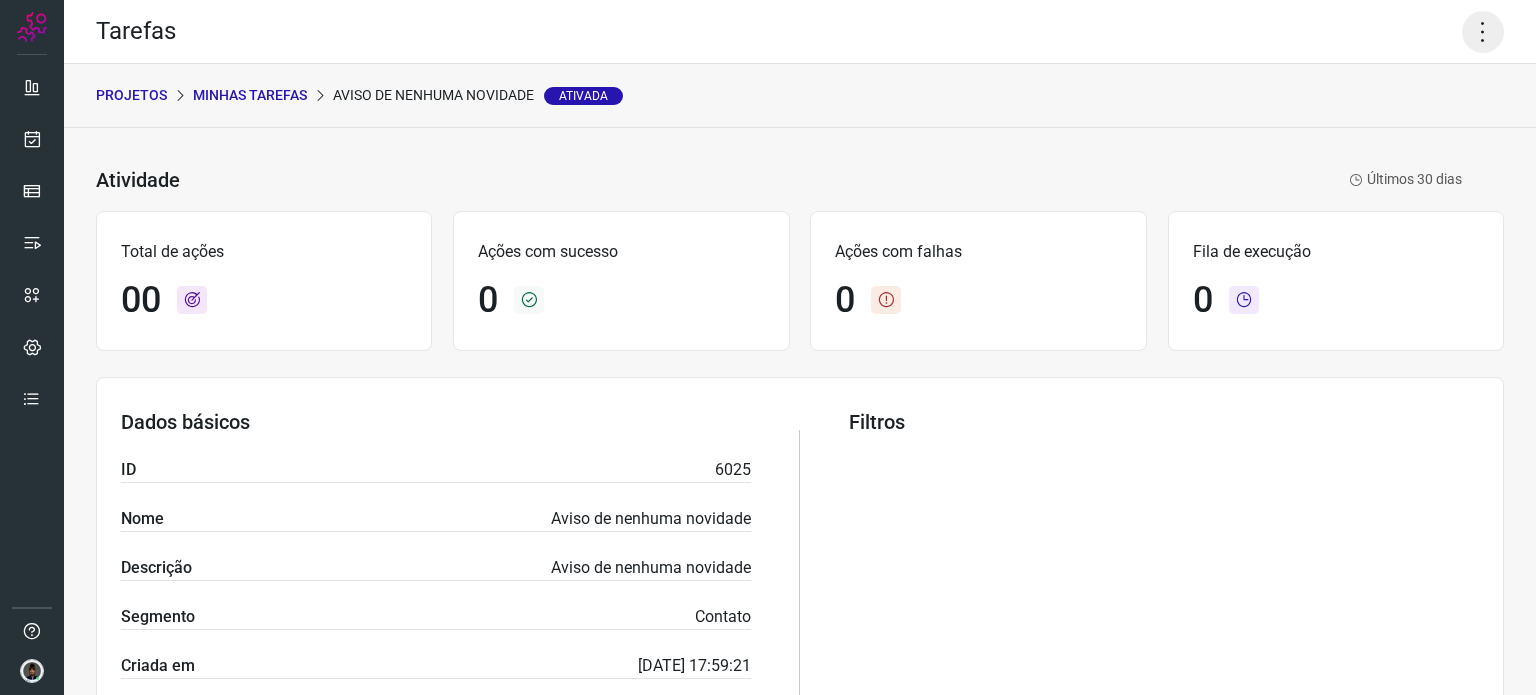 click 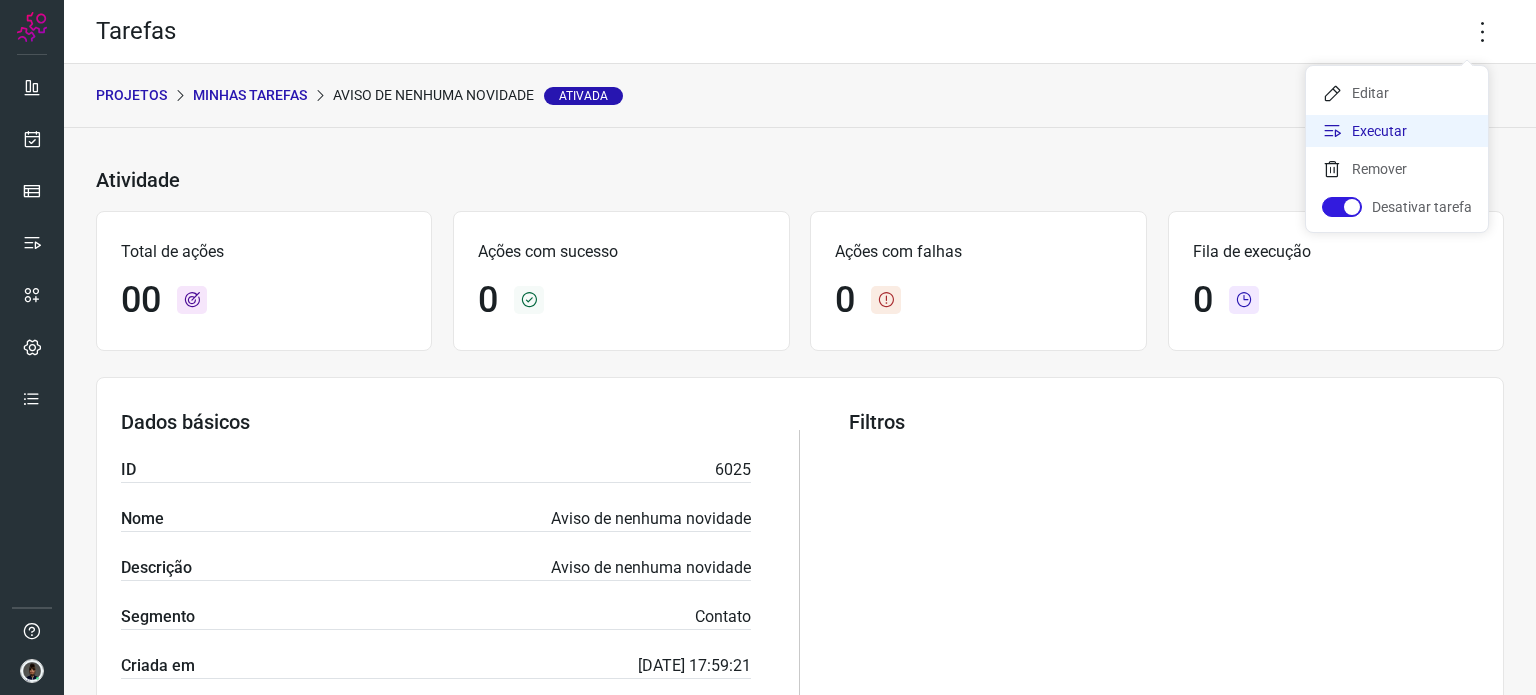 click on "Executar" 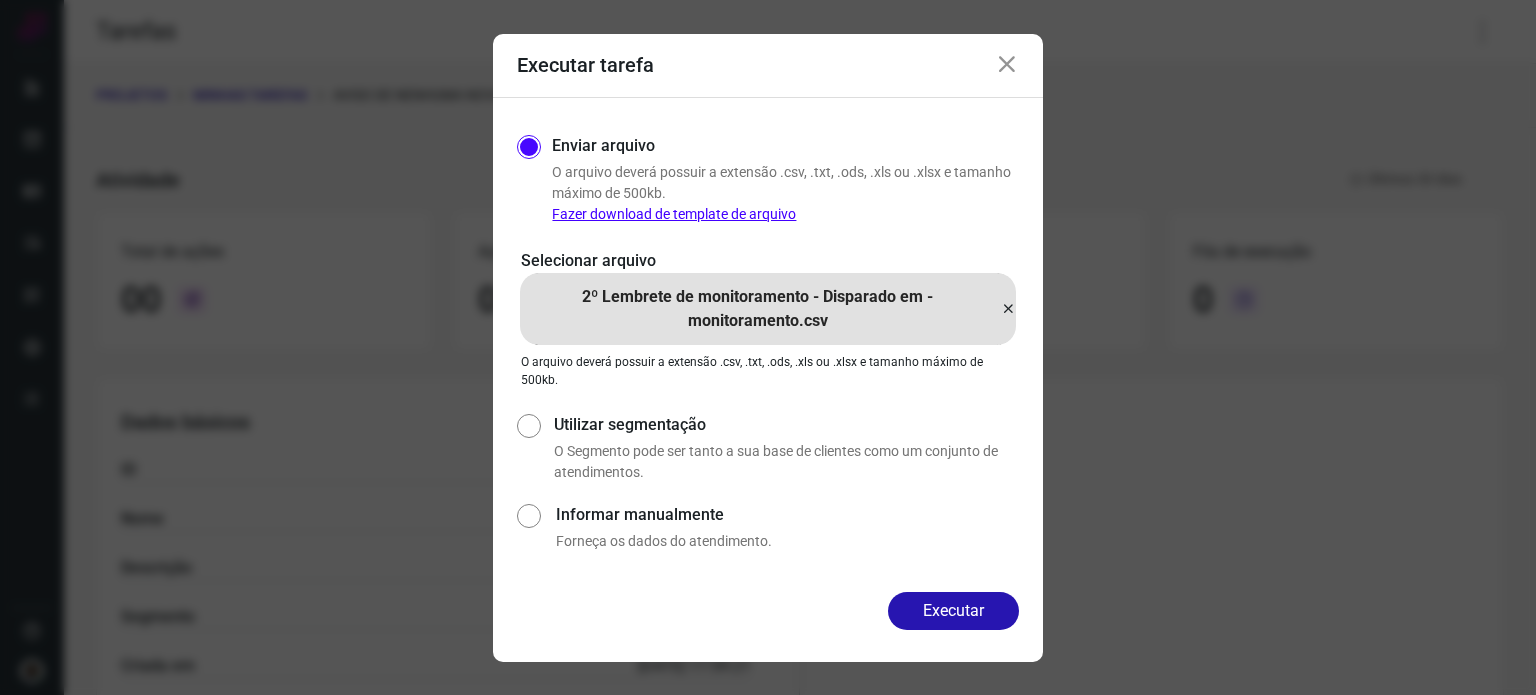 click at bounding box center (1008, 309) 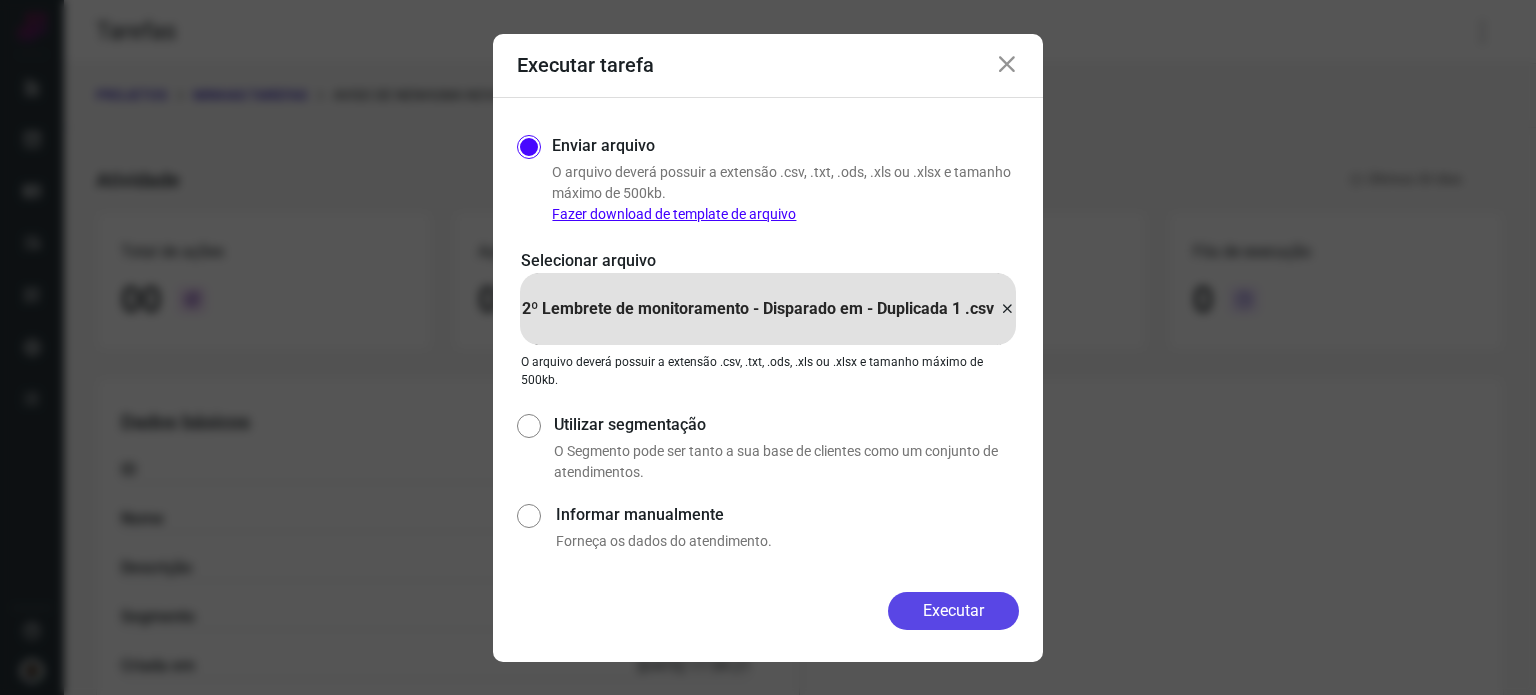 click on "Executar" at bounding box center (953, 611) 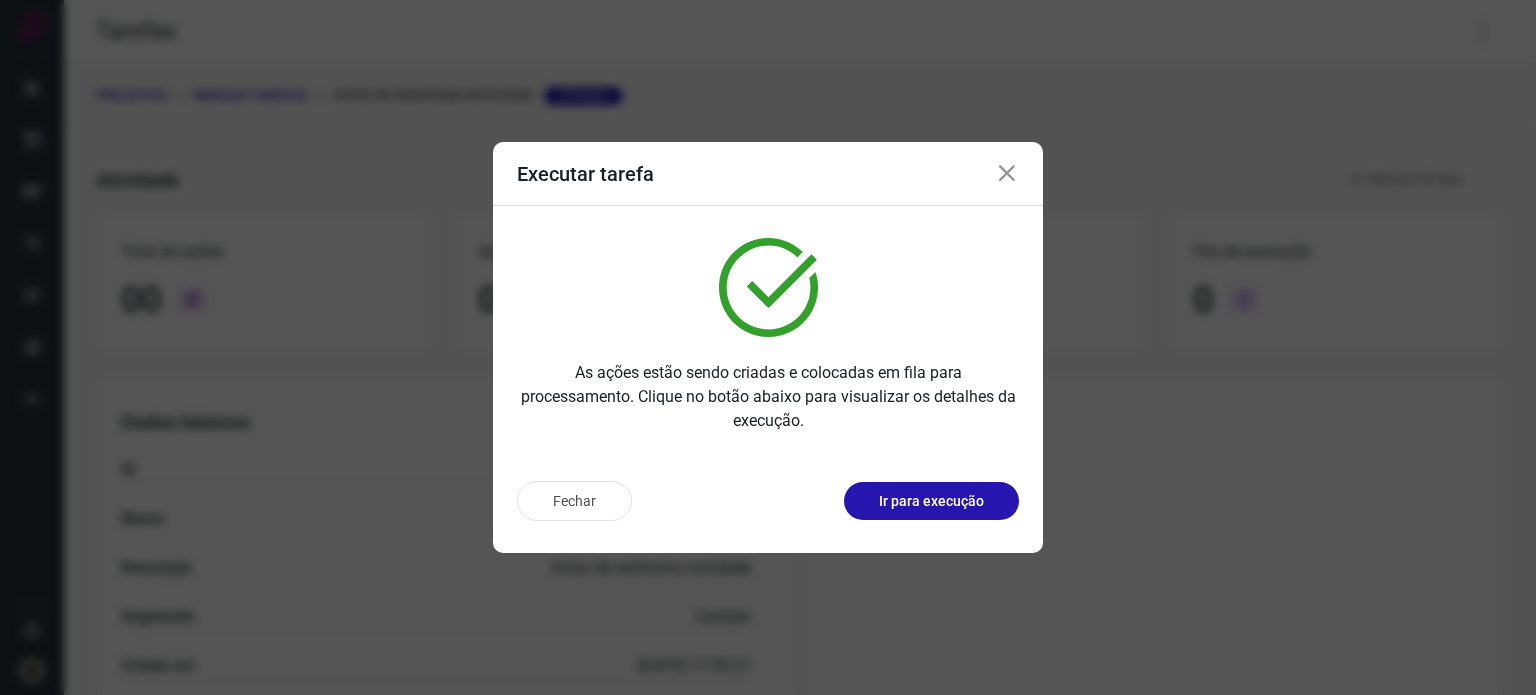 click at bounding box center (1007, 174) 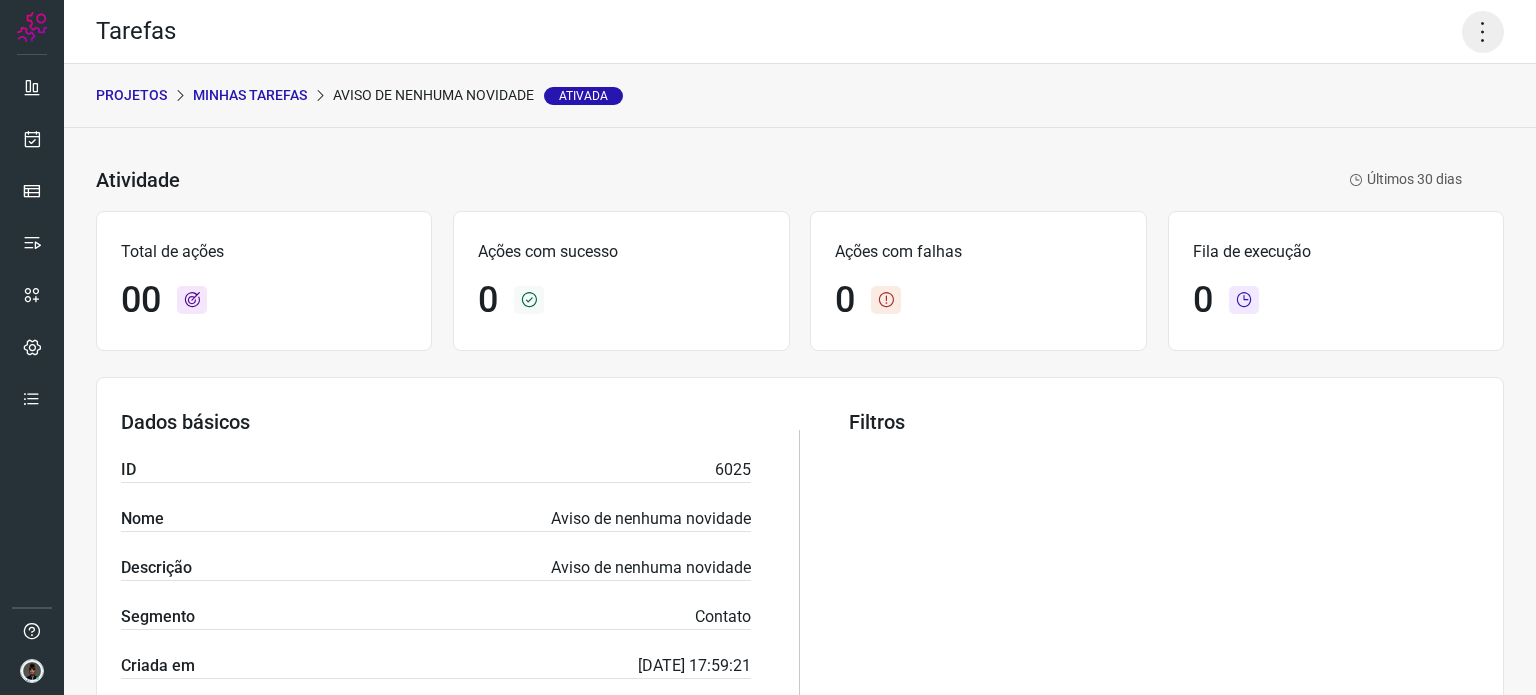 click 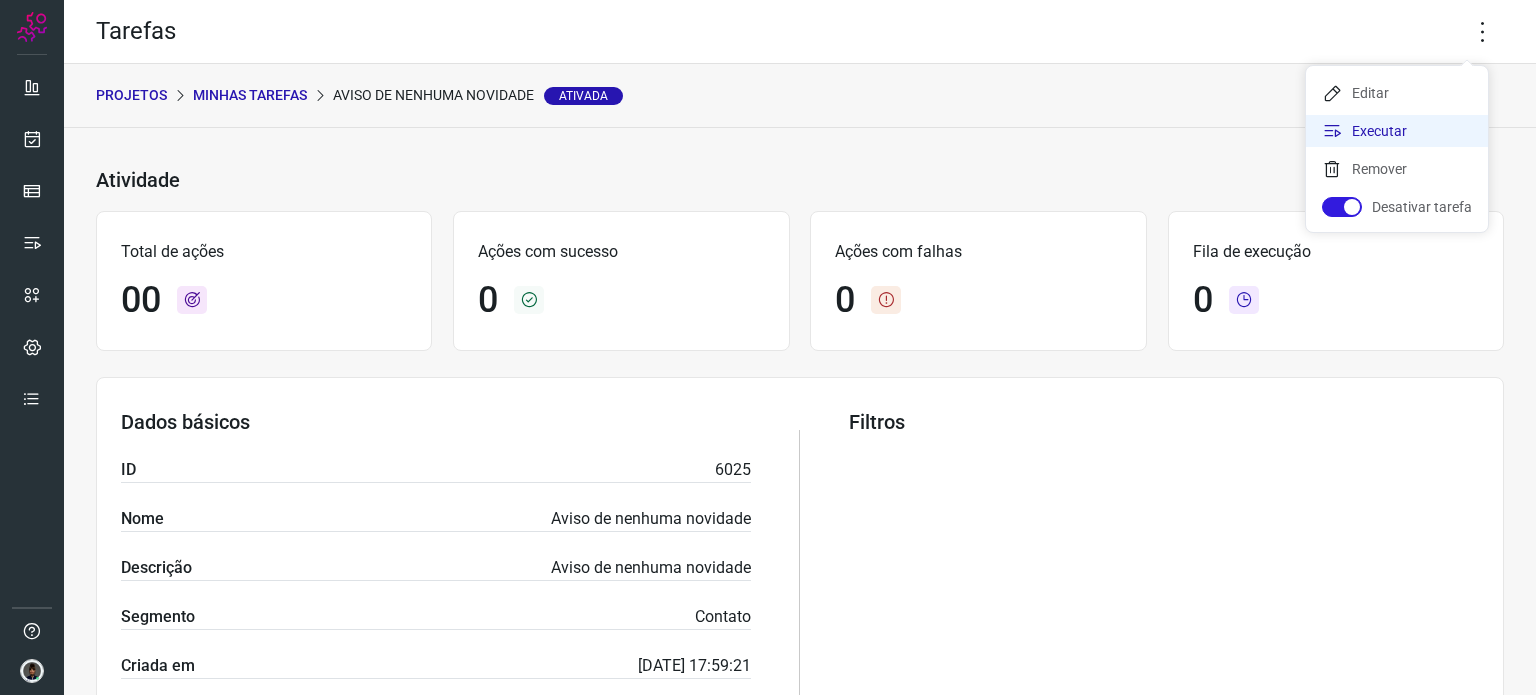 click on "Executar" 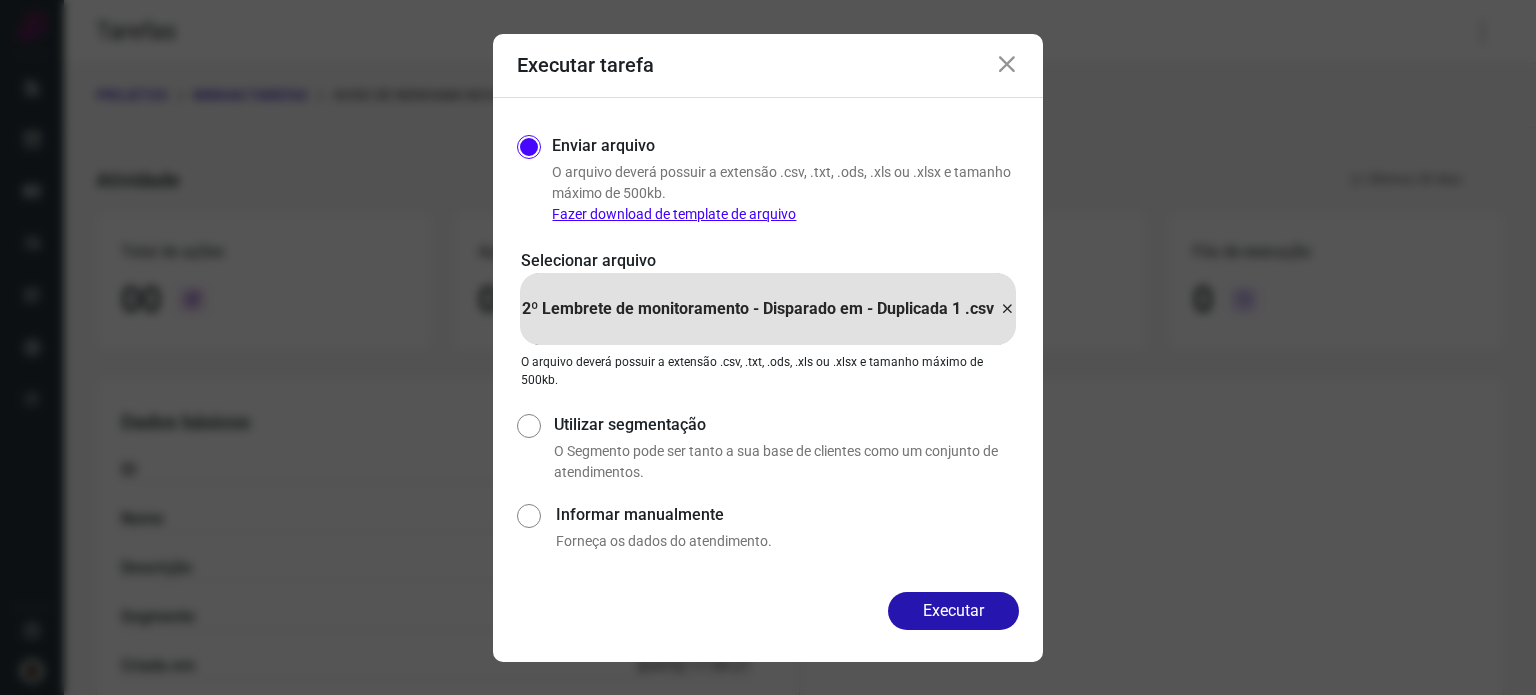 click at bounding box center [1007, 309] 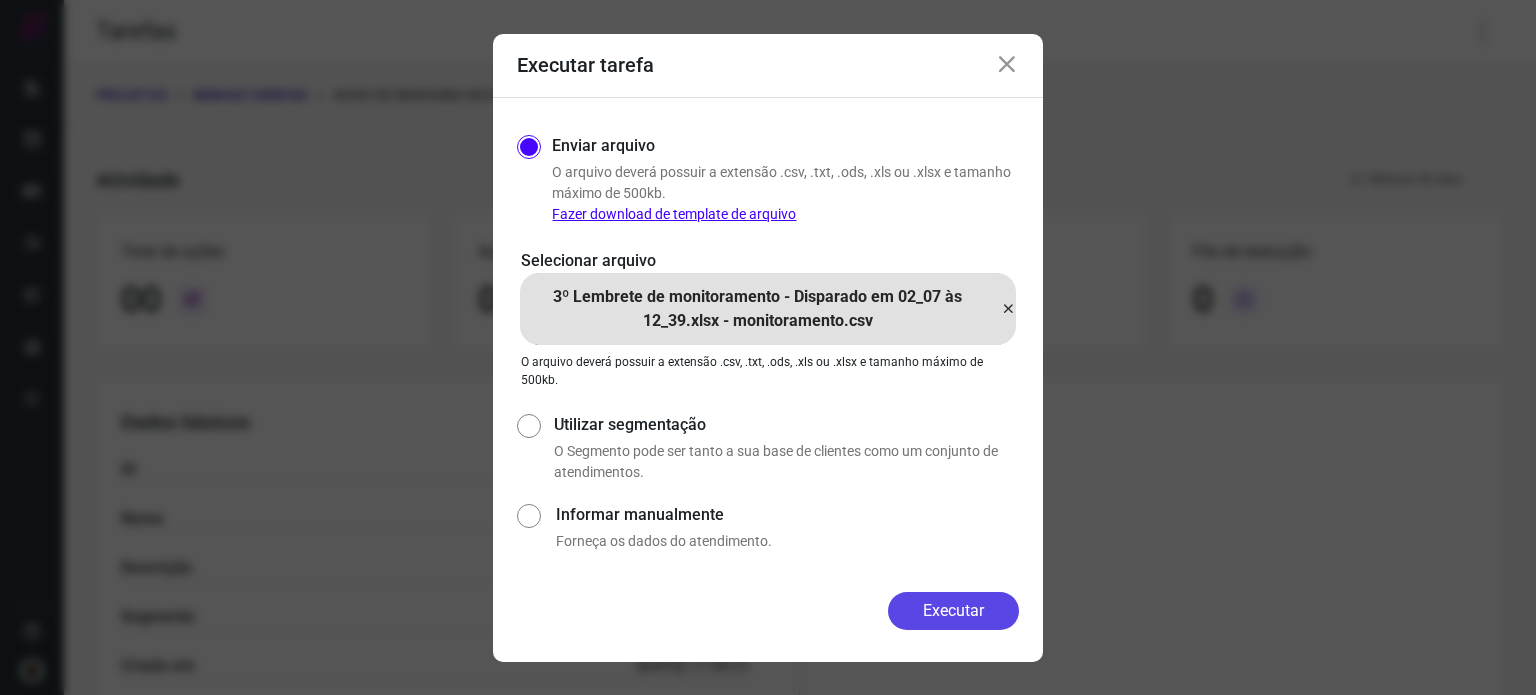 drag, startPoint x: 971, startPoint y: 639, endPoint x: 970, endPoint y: 623, distance: 16.03122 